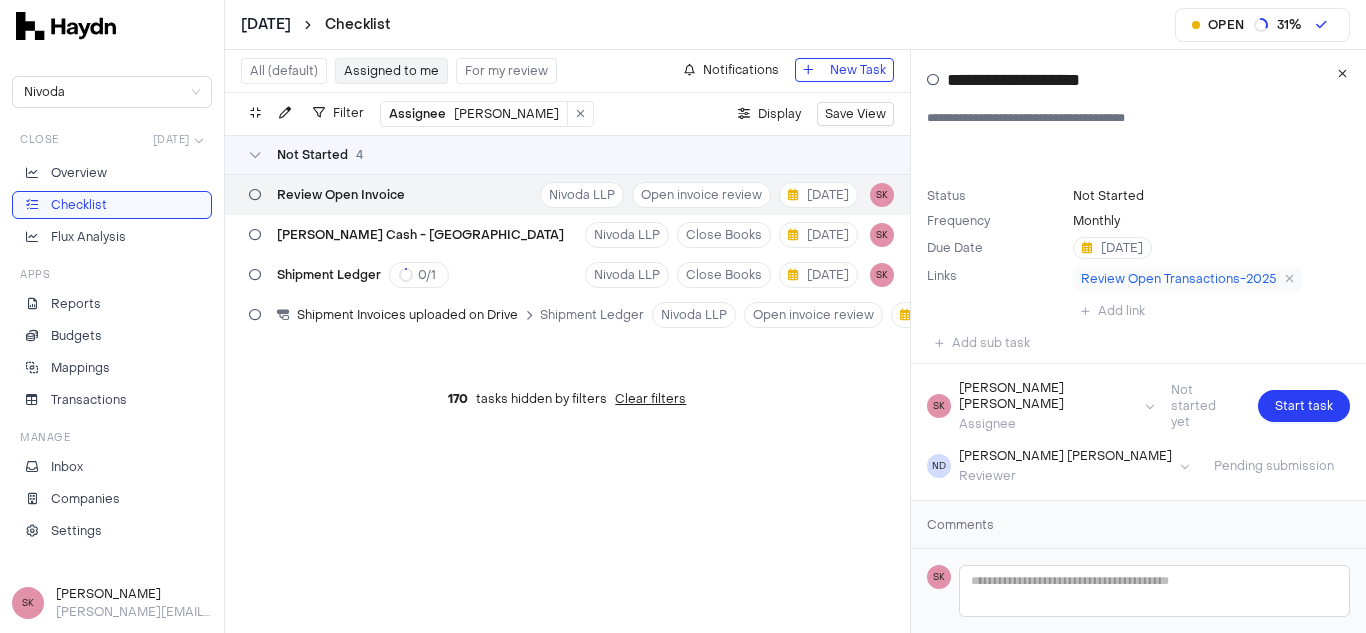 scroll, scrollTop: 0, scrollLeft: 0, axis: both 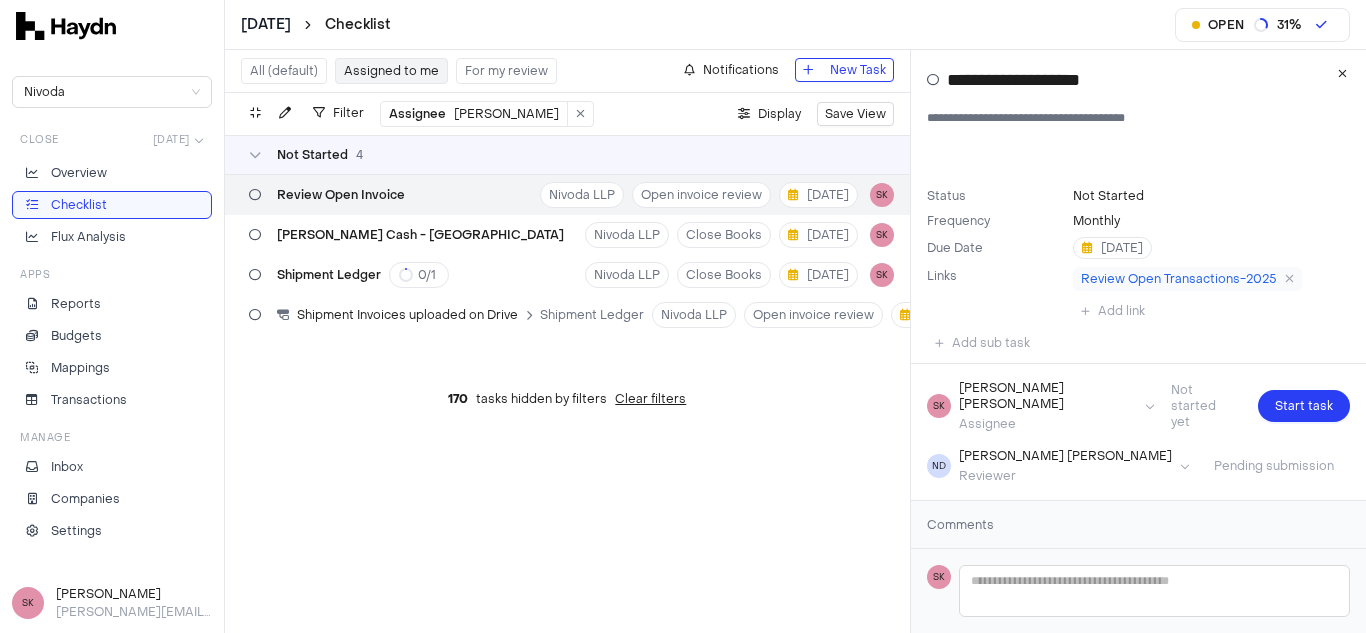 drag, startPoint x: 0, startPoint y: 0, endPoint x: 961, endPoint y: 316, distance: 1011.621 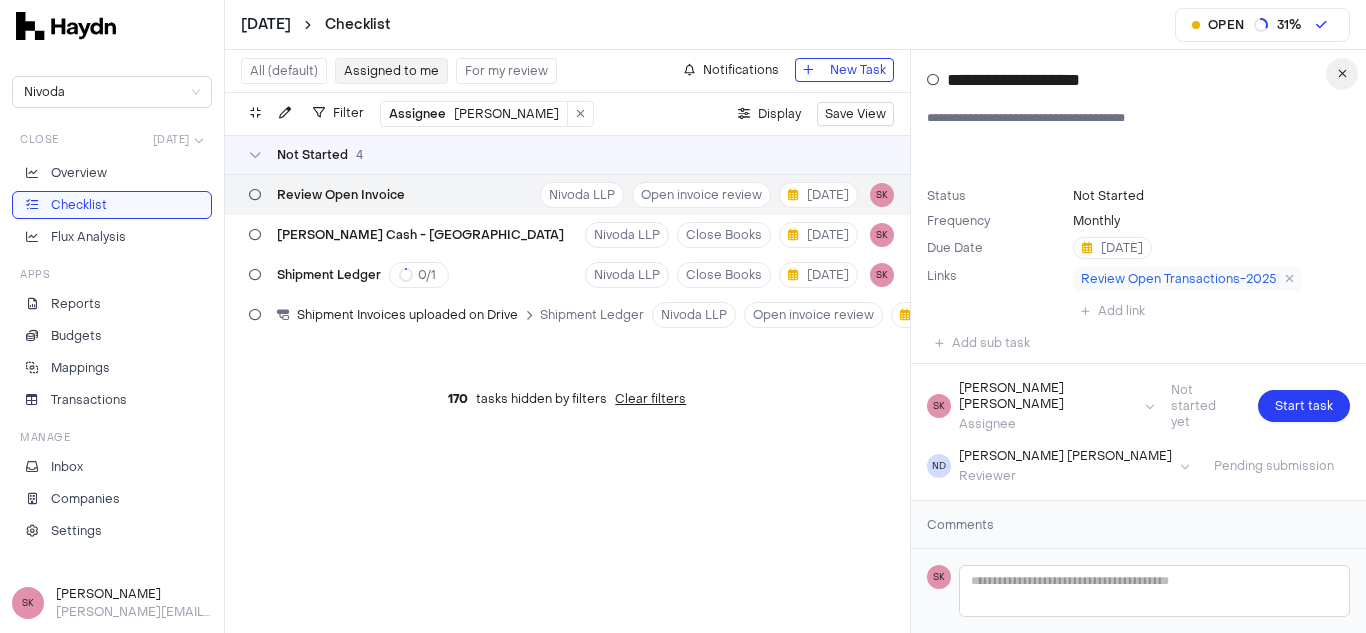 click at bounding box center (1342, 74) 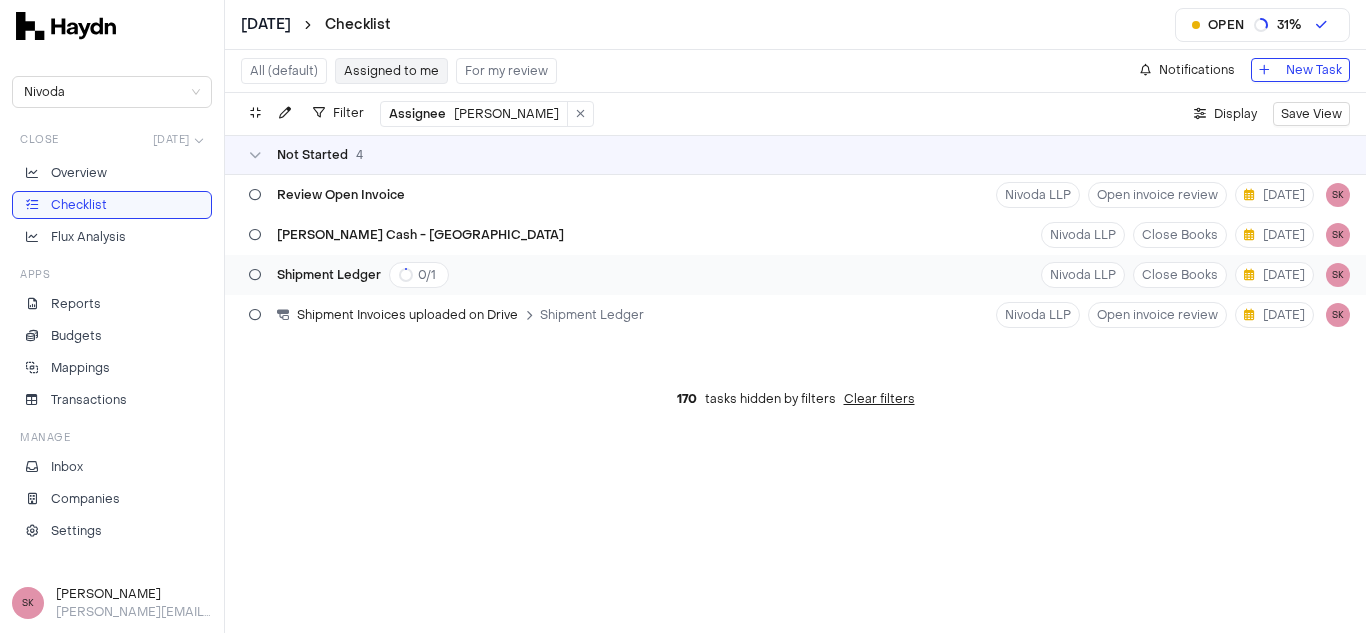 click on "Shipment Ledger 0 / 1" at bounding box center [363, 275] 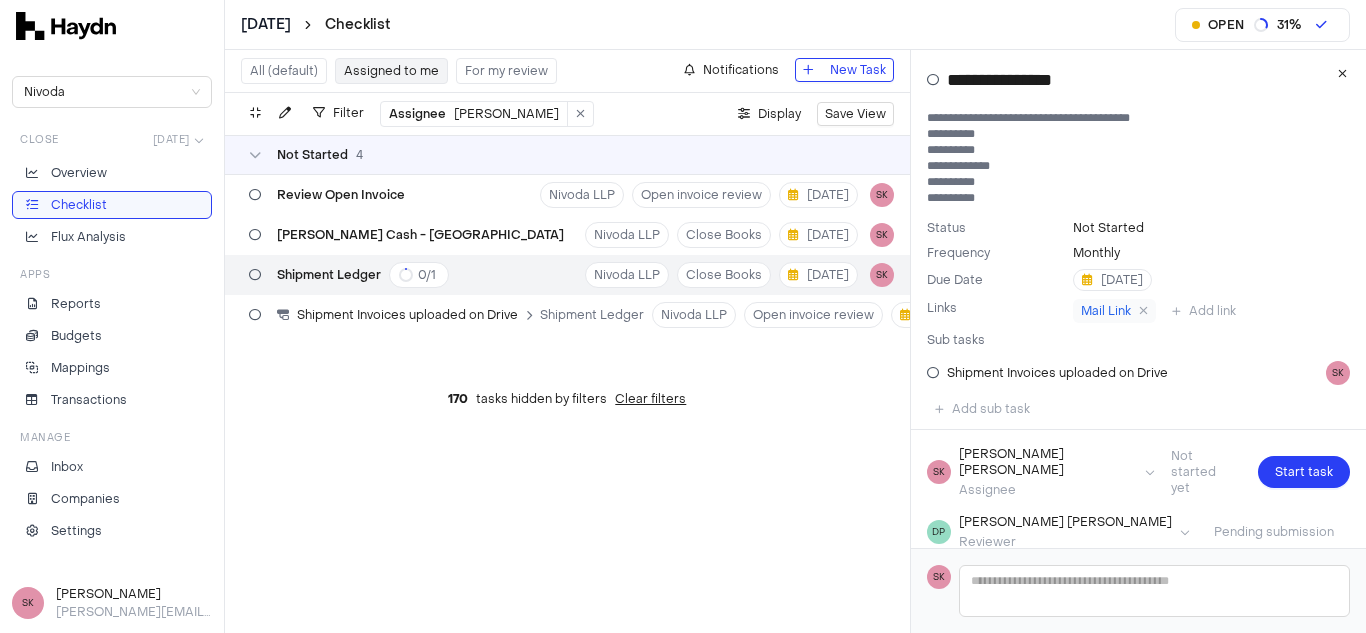 type 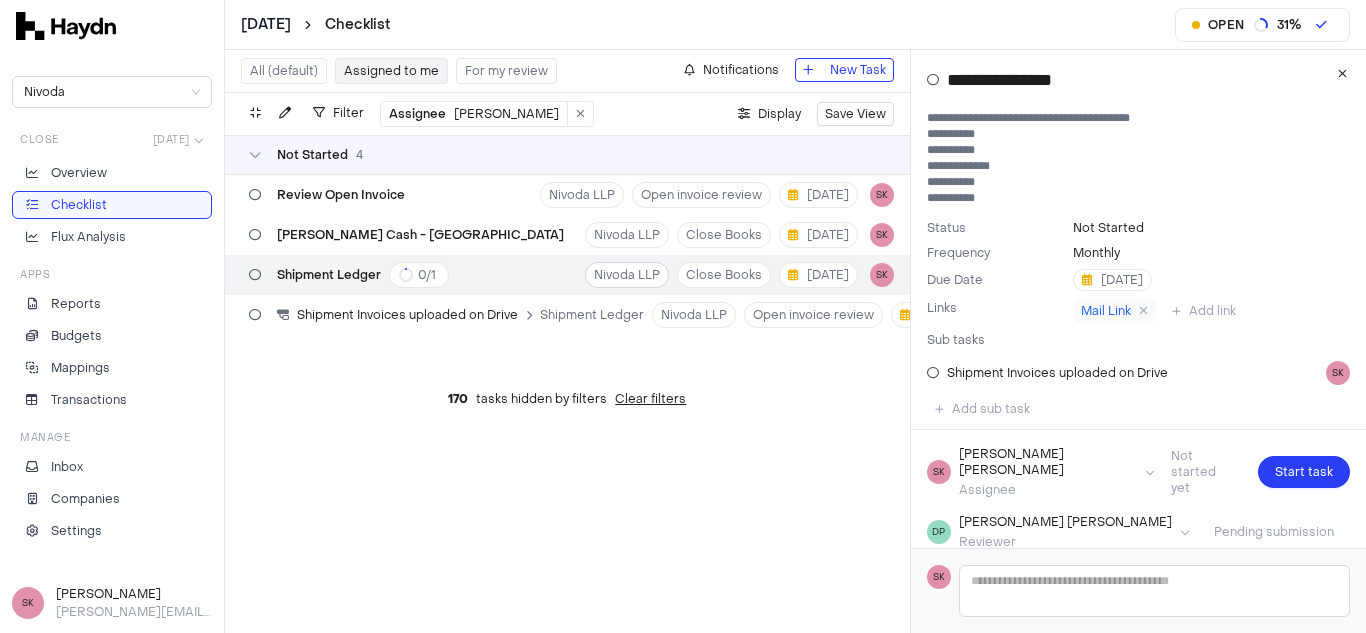 click on "**********" at bounding box center [683, 316] 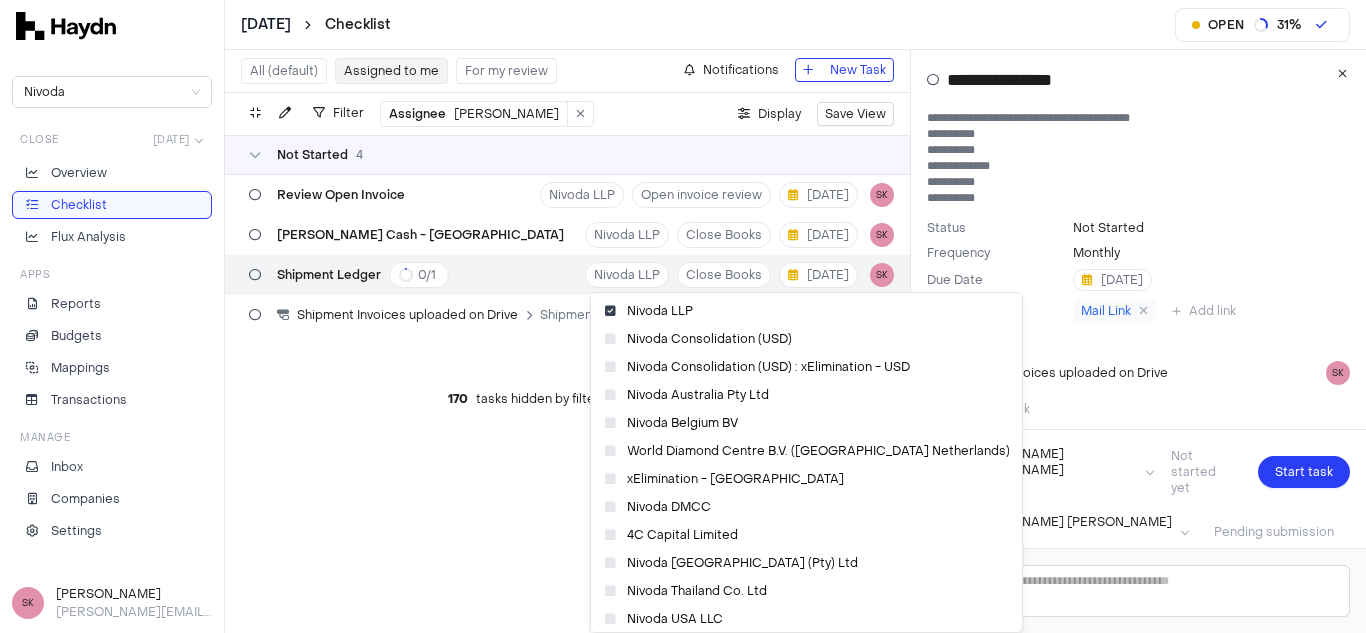 click on "**********" at bounding box center [683, 316] 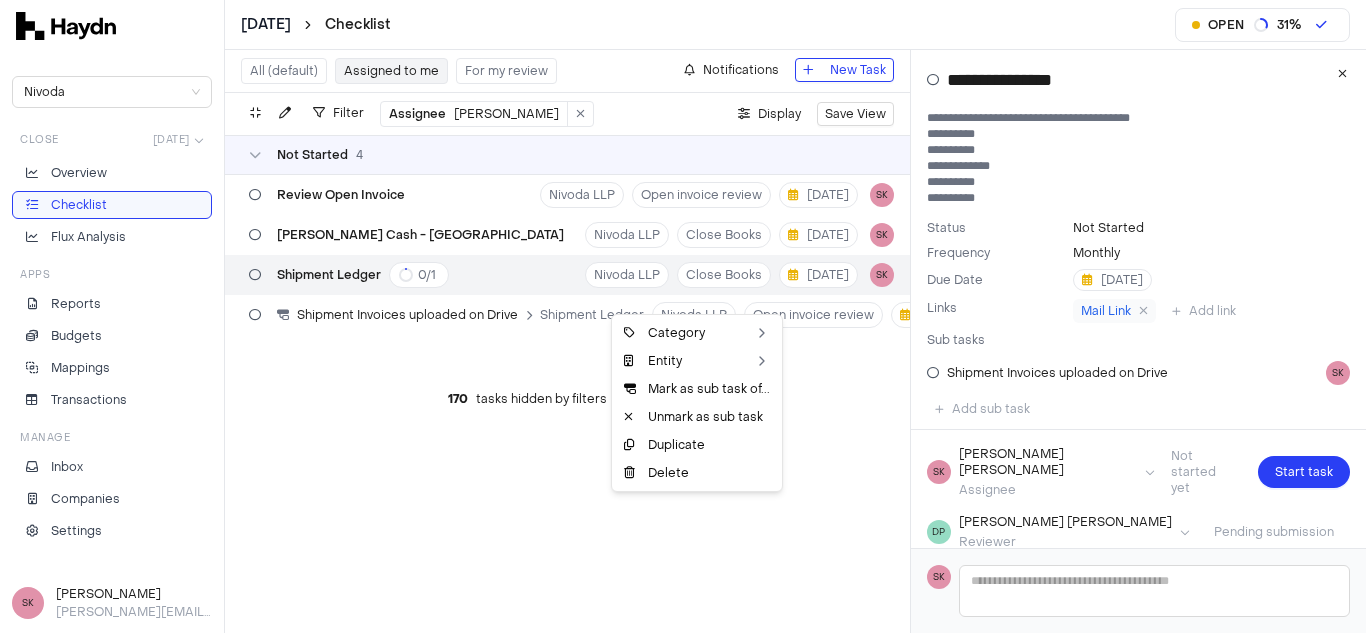 click on "**********" at bounding box center [683, 316] 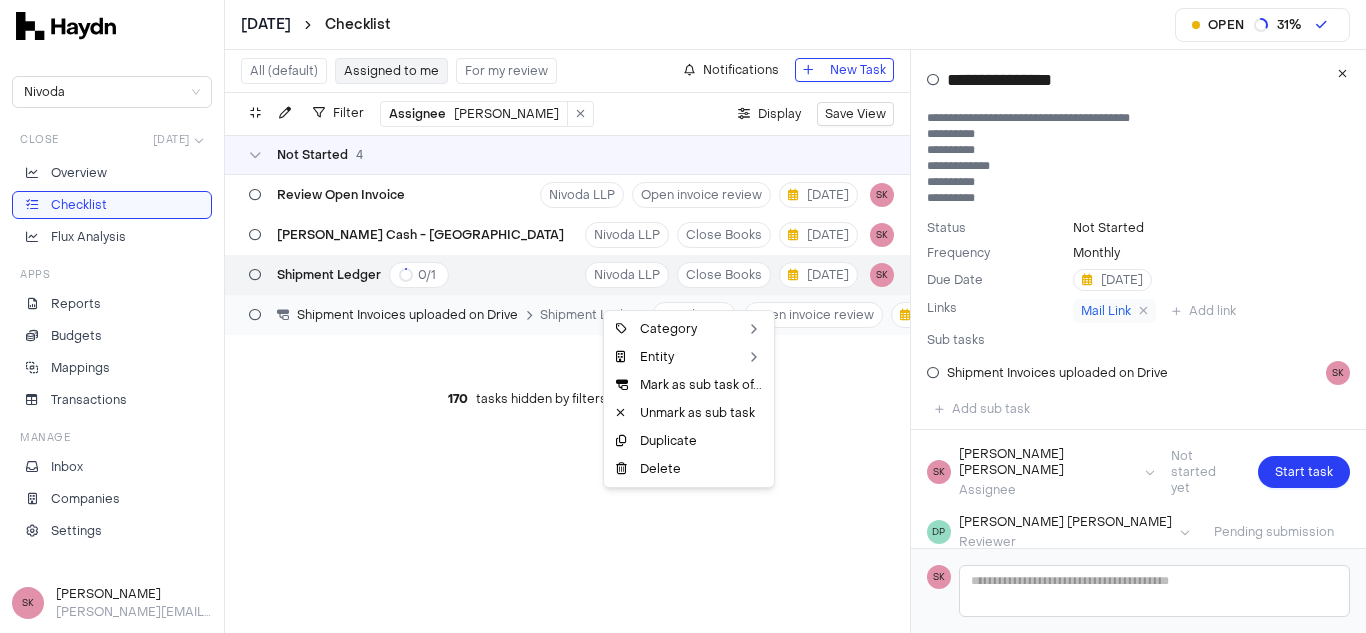 click on "**********" at bounding box center [683, 316] 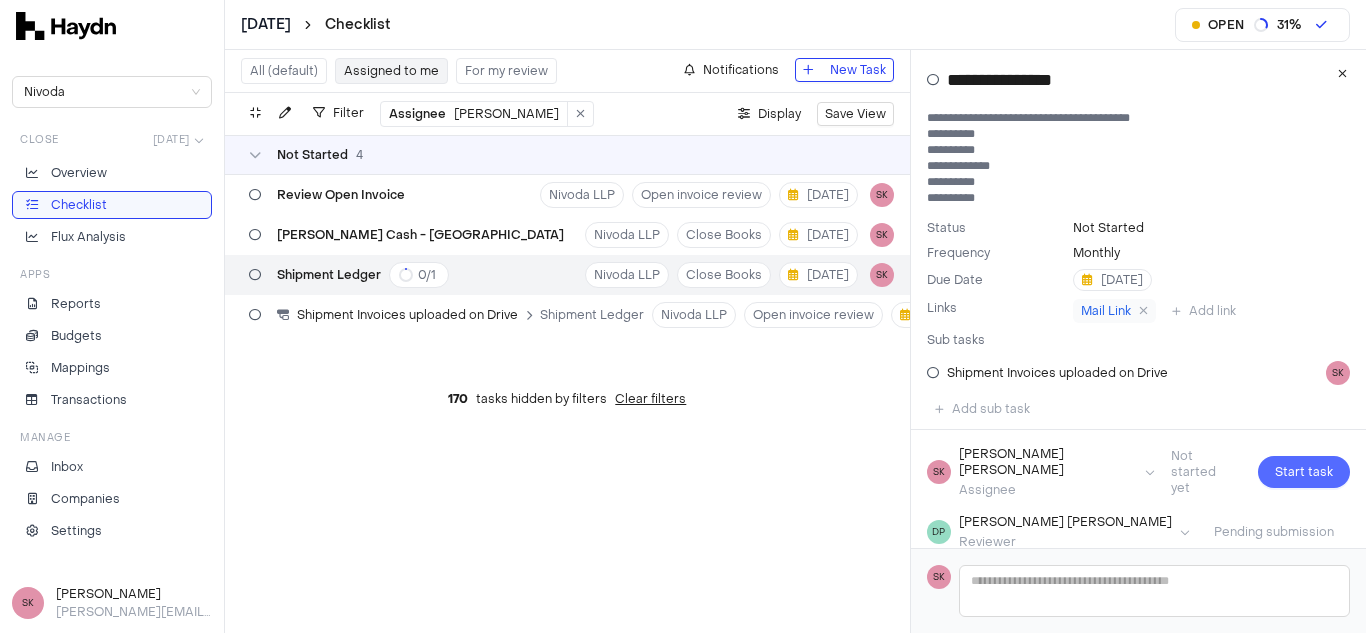 click on "Start task" at bounding box center (1304, 472) 